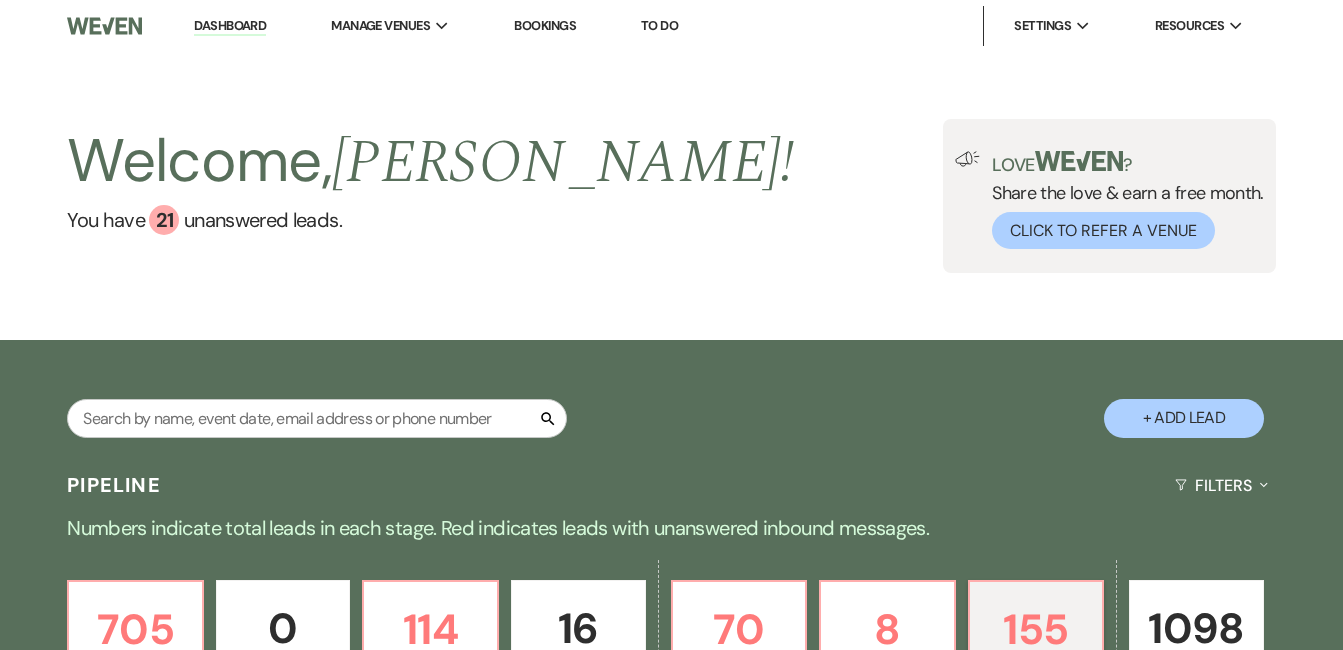 scroll, scrollTop: 0, scrollLeft: 0, axis: both 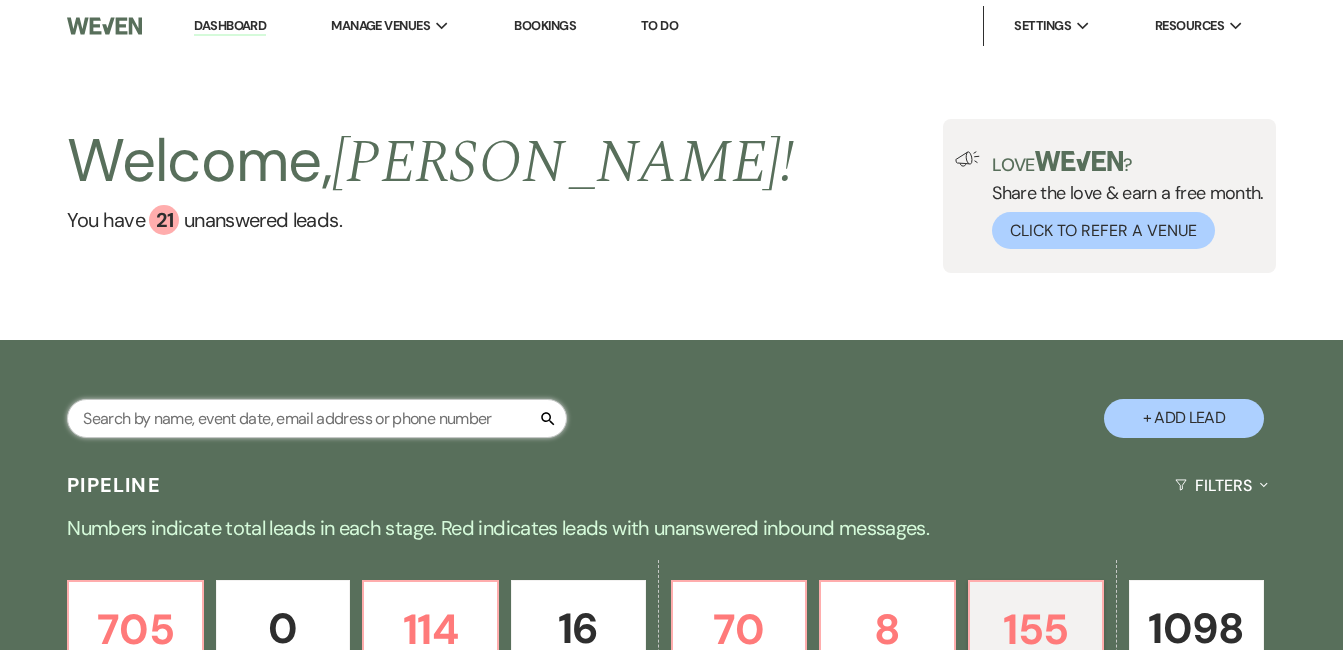 click at bounding box center (317, 418) 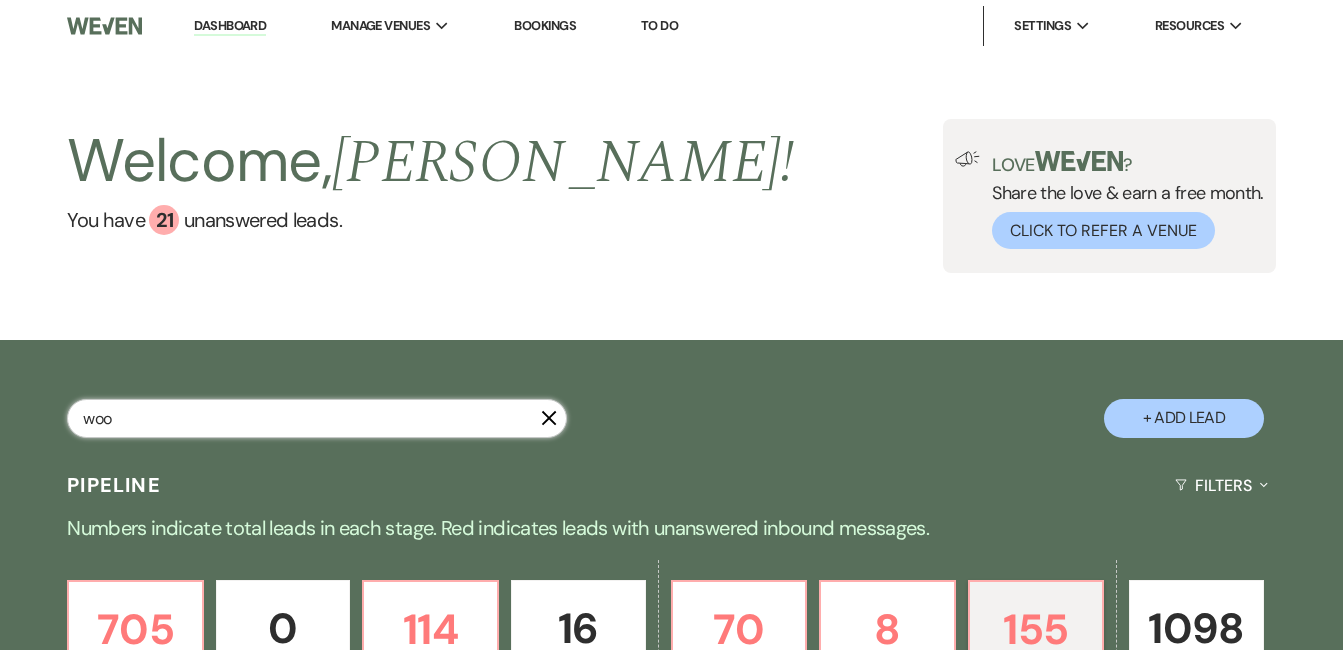 type on "wood" 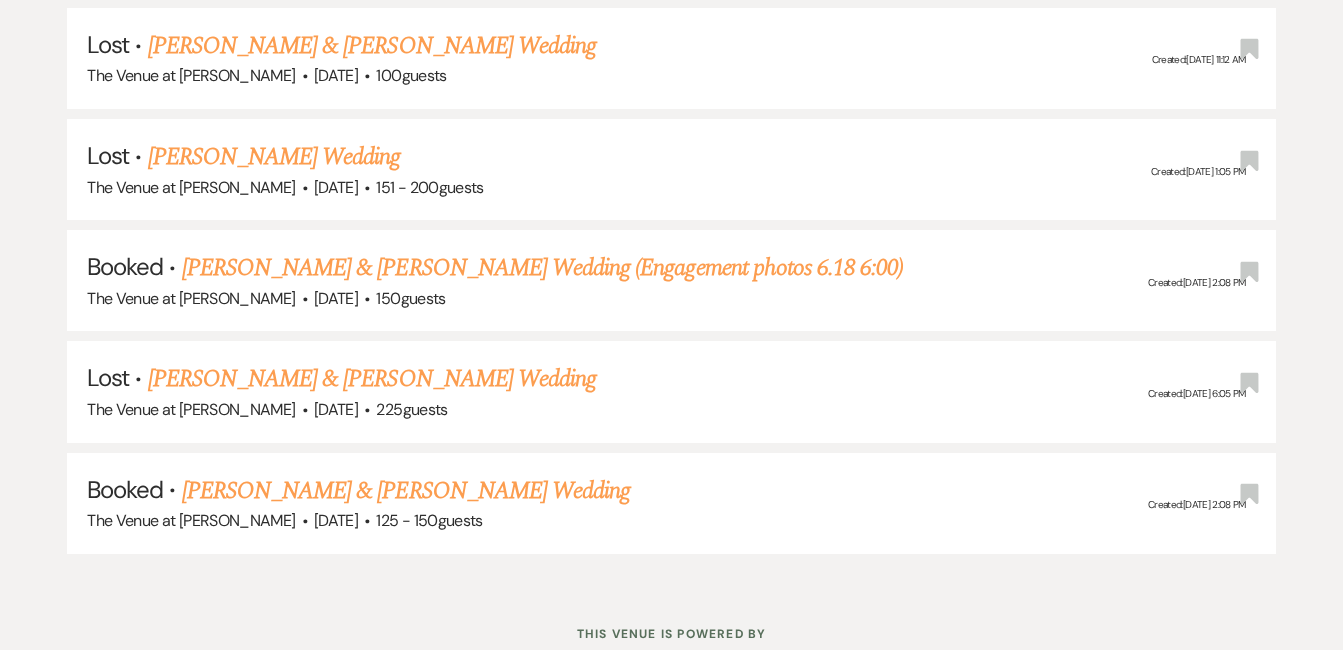 scroll, scrollTop: 1171, scrollLeft: 0, axis: vertical 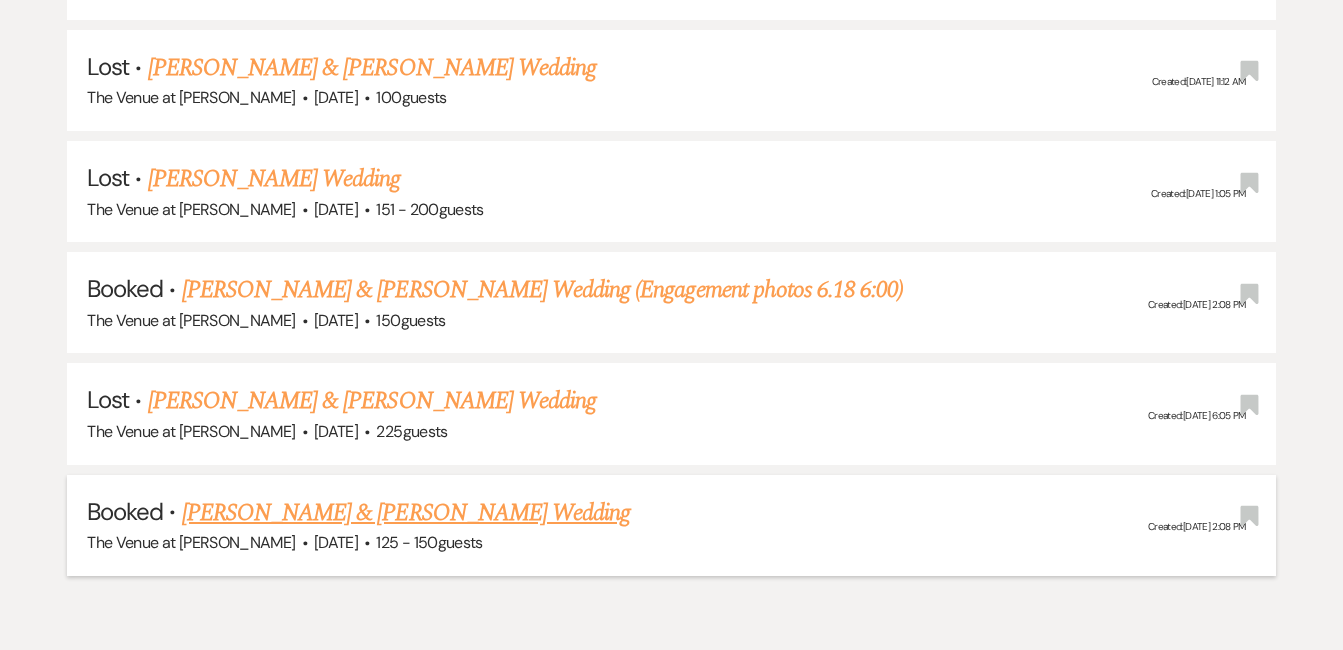 click on "[PERSON_NAME] & [PERSON_NAME] Wedding" at bounding box center (406, 513) 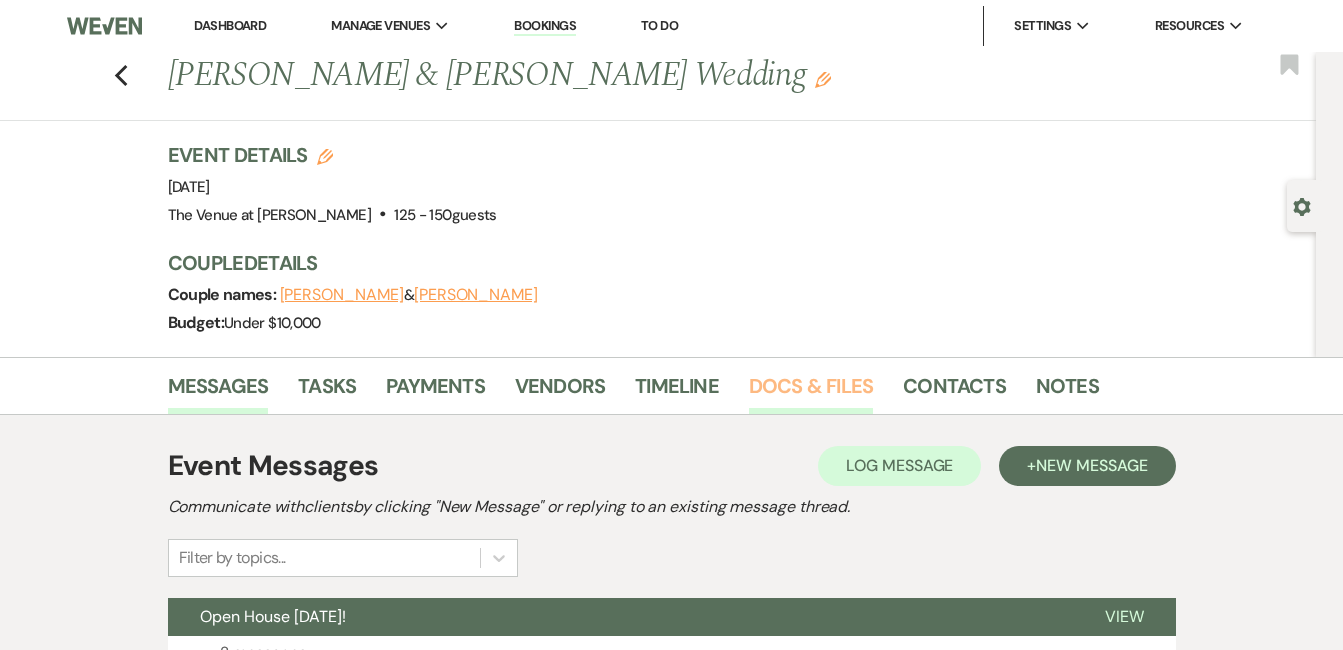 click on "Docs & Files" at bounding box center (811, 392) 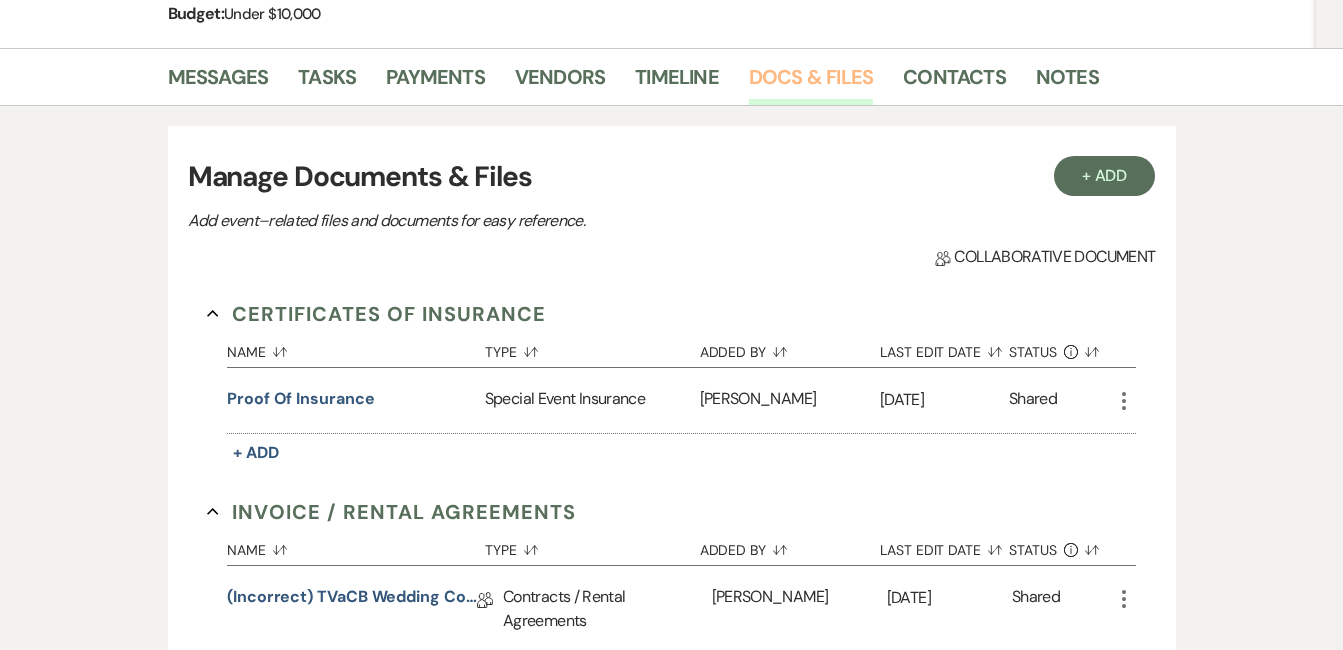 scroll, scrollTop: 320, scrollLeft: 0, axis: vertical 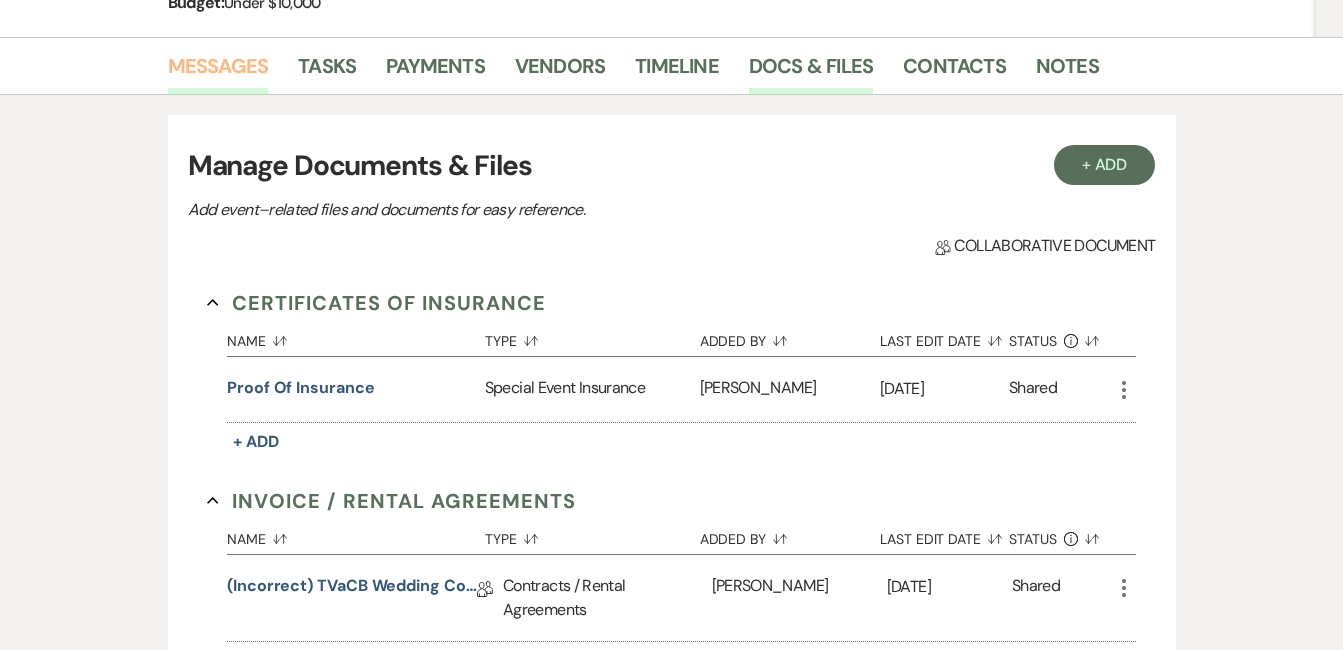 click on "Messages" at bounding box center (218, 72) 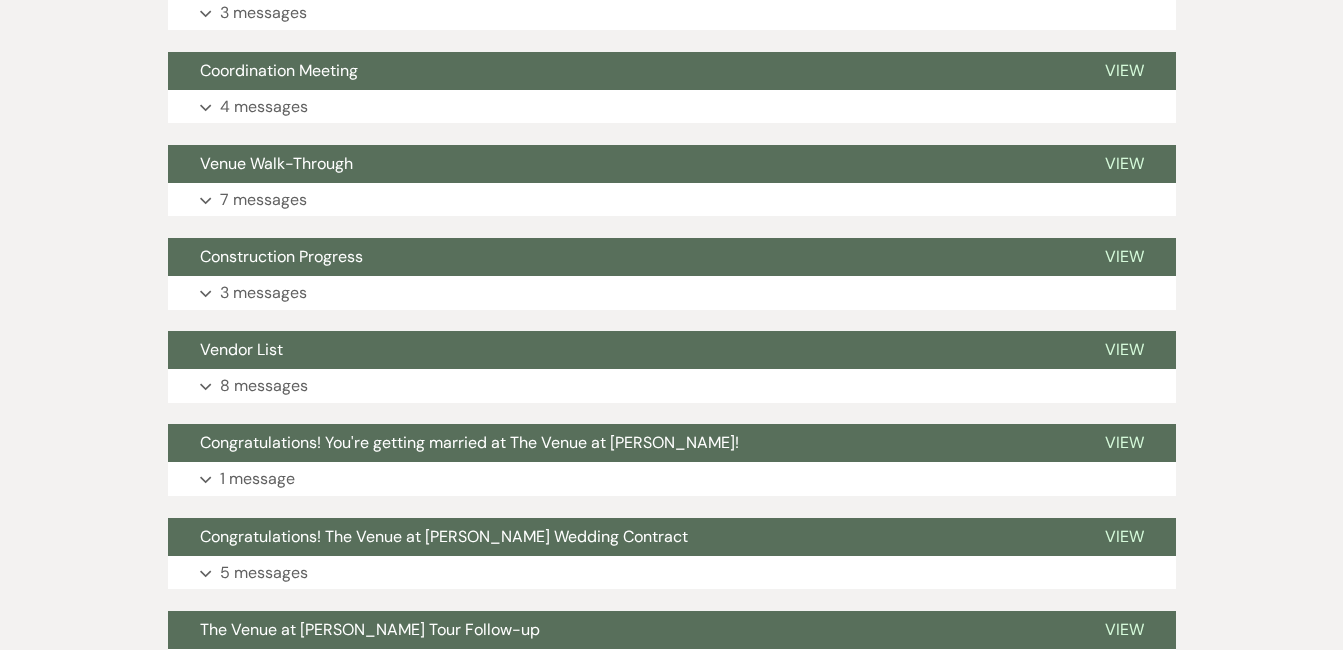 scroll, scrollTop: 747, scrollLeft: 0, axis: vertical 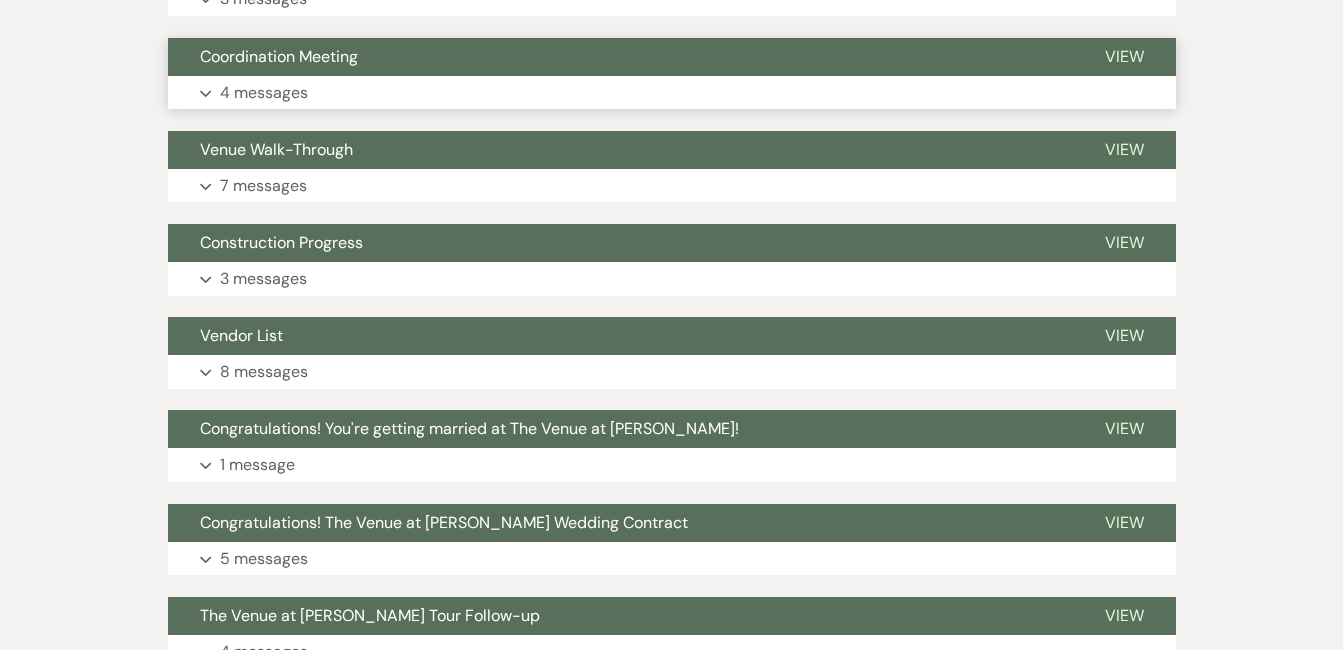 click on "Expand 4 messages" at bounding box center (672, 93) 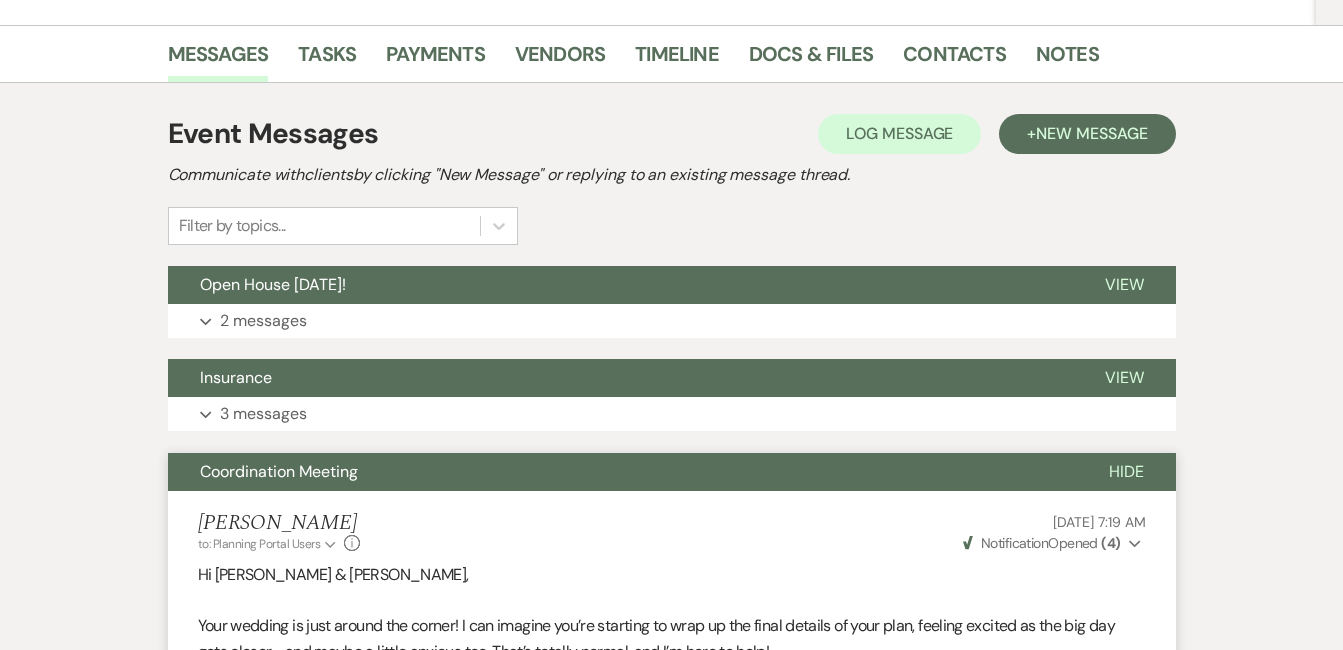scroll, scrollTop: 323, scrollLeft: 0, axis: vertical 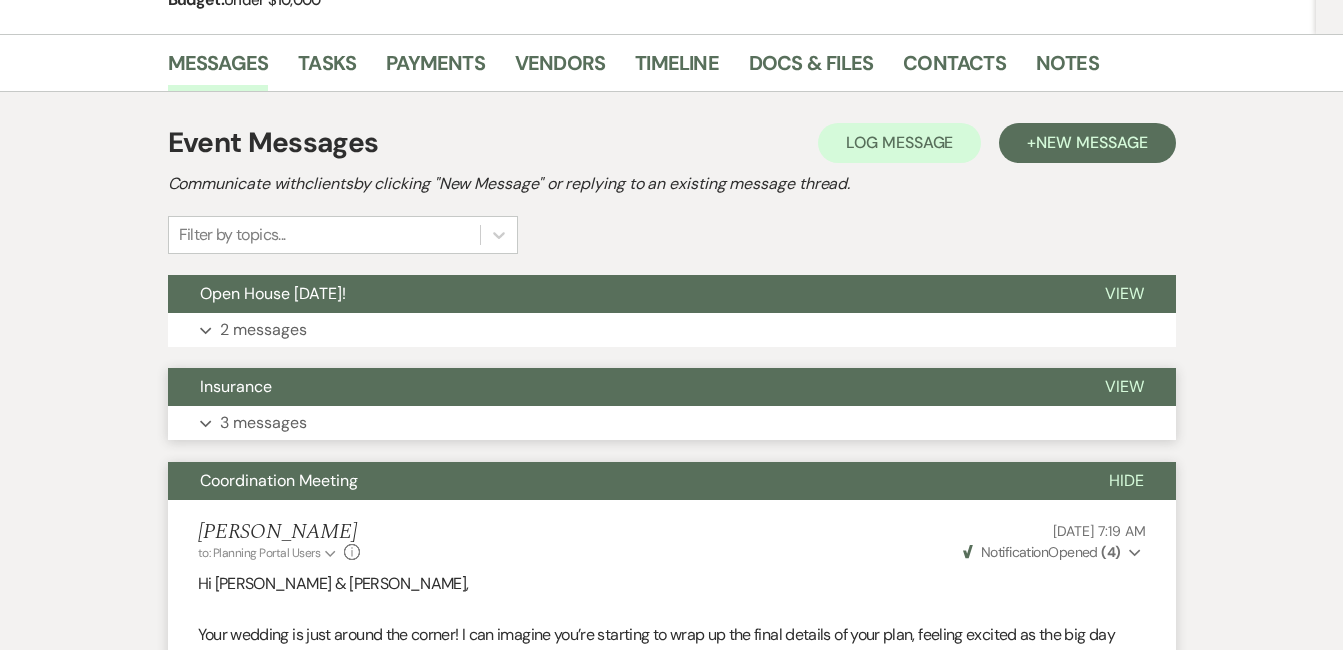 click on "3 messages" at bounding box center (263, 423) 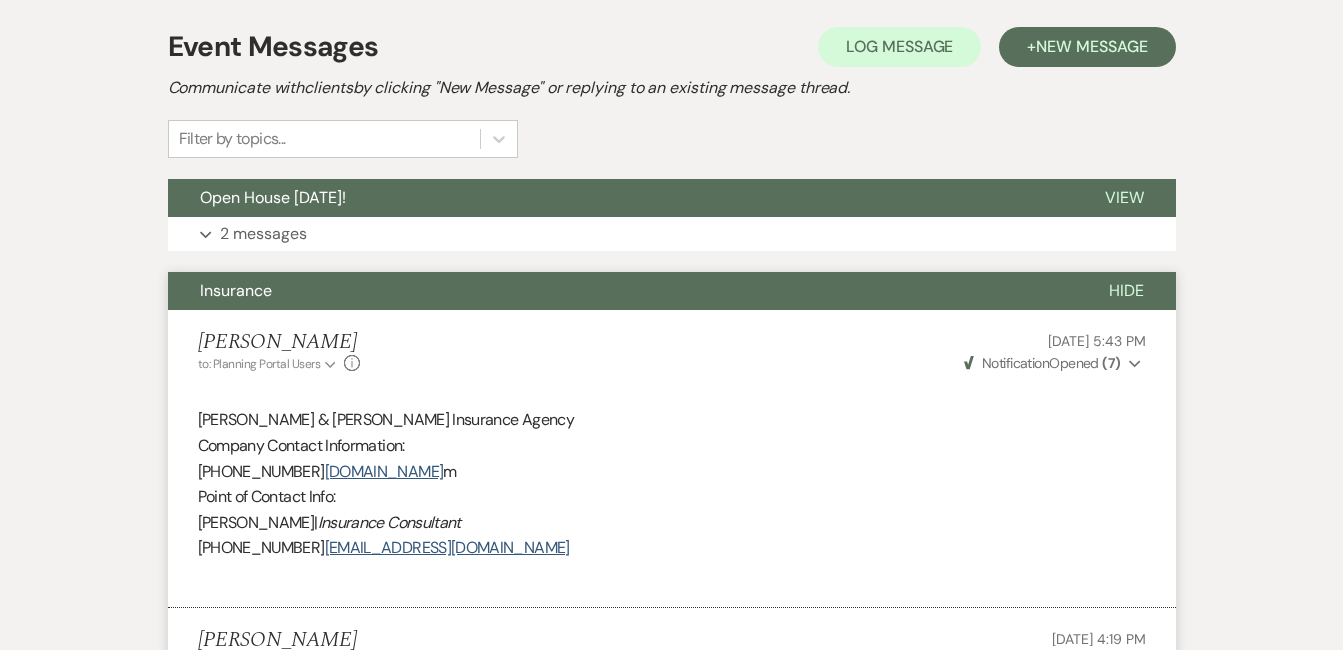 scroll, scrollTop: 418, scrollLeft: 0, axis: vertical 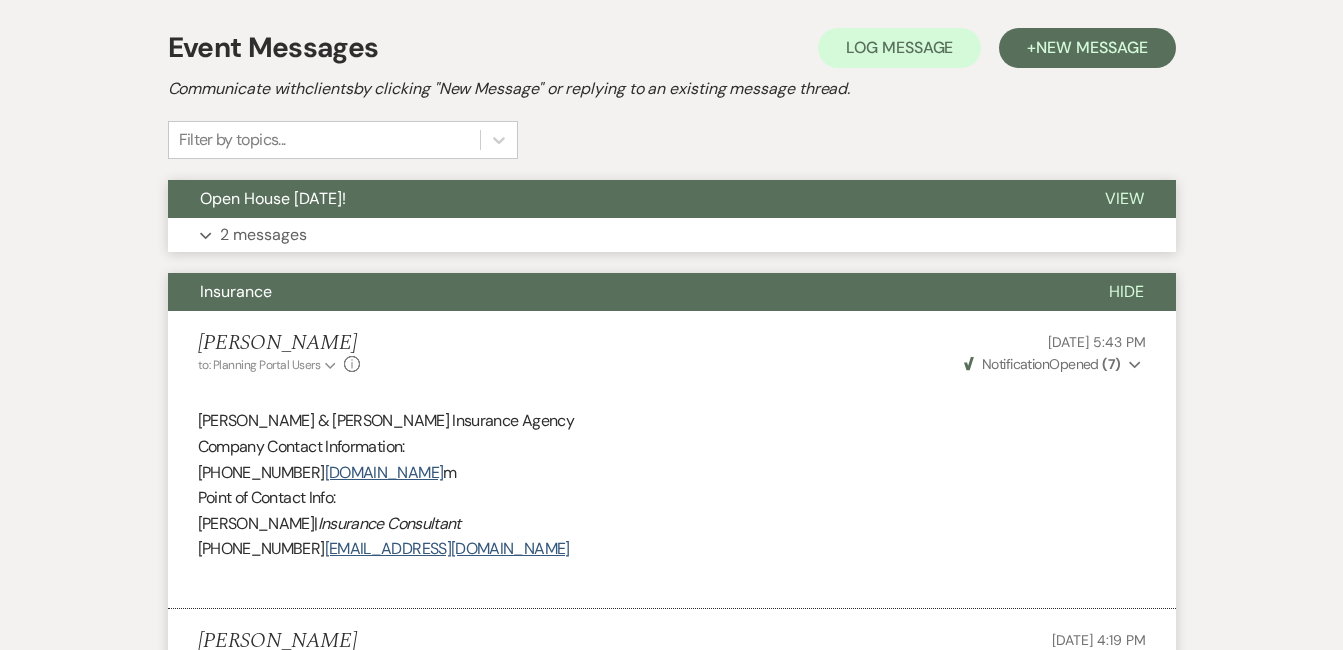 click 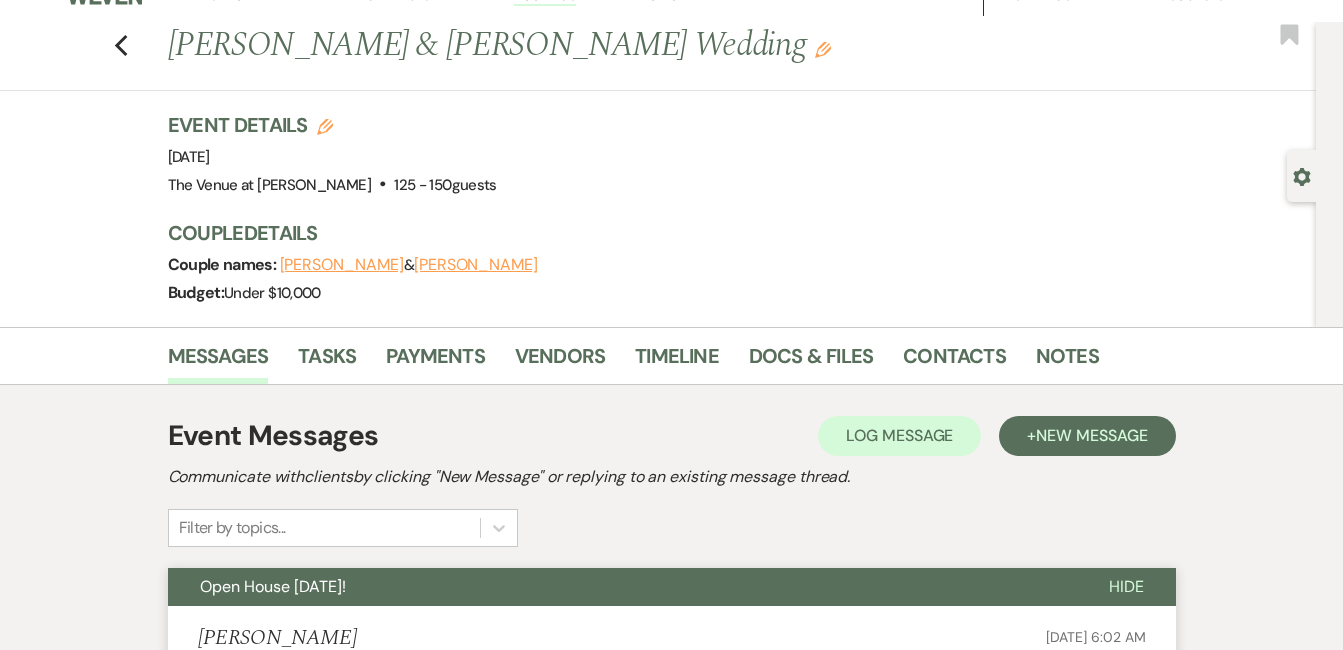 scroll, scrollTop: 0, scrollLeft: 0, axis: both 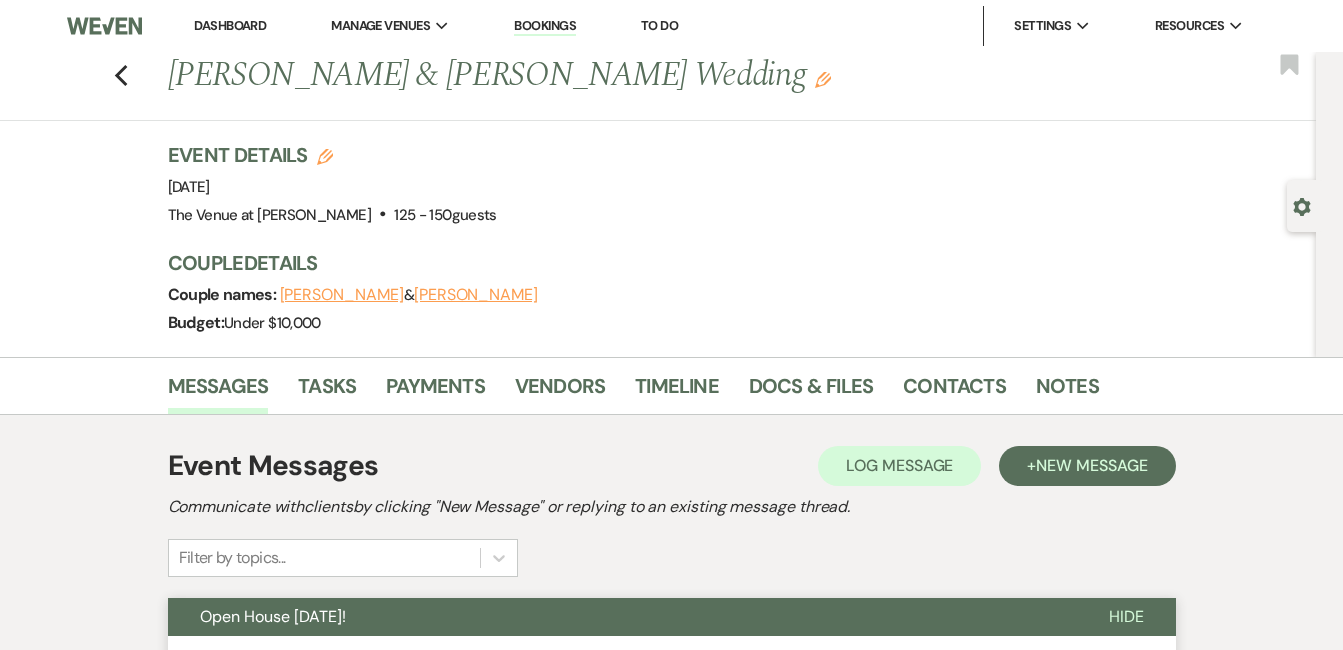 click on "Previous [PERSON_NAME] & [PERSON_NAME] Wedding Edit Bookmark" at bounding box center (653, 86) 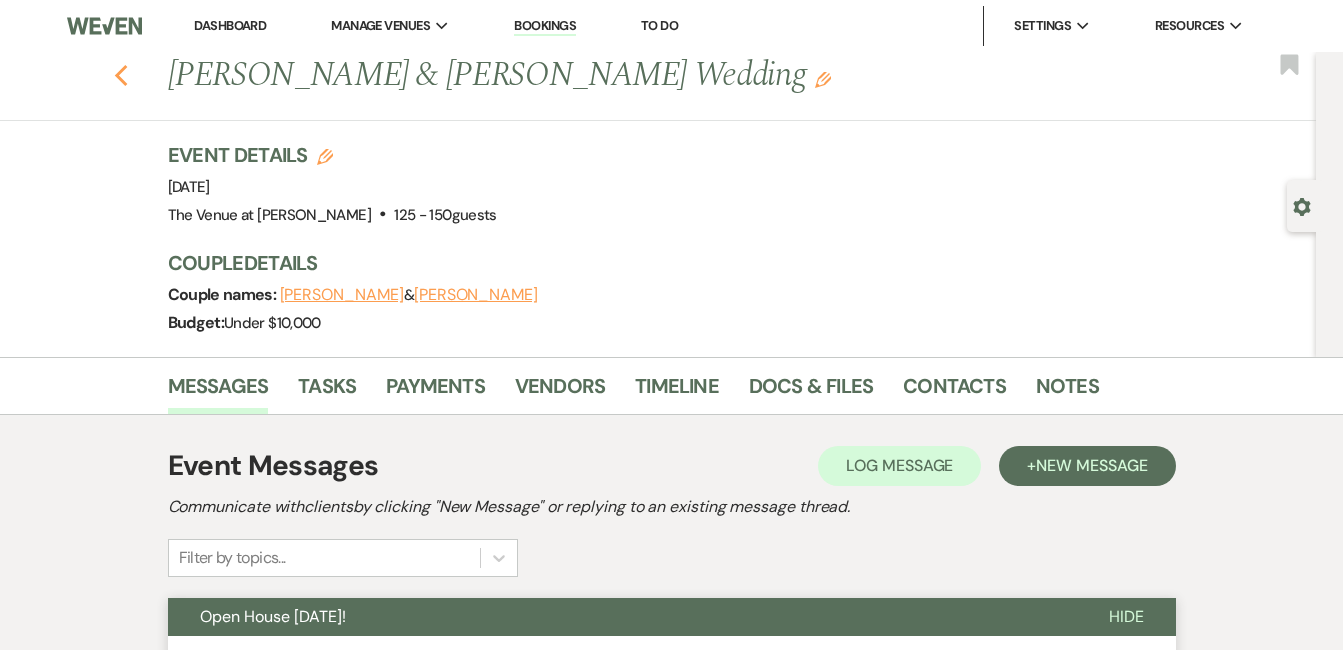 click on "Previous" 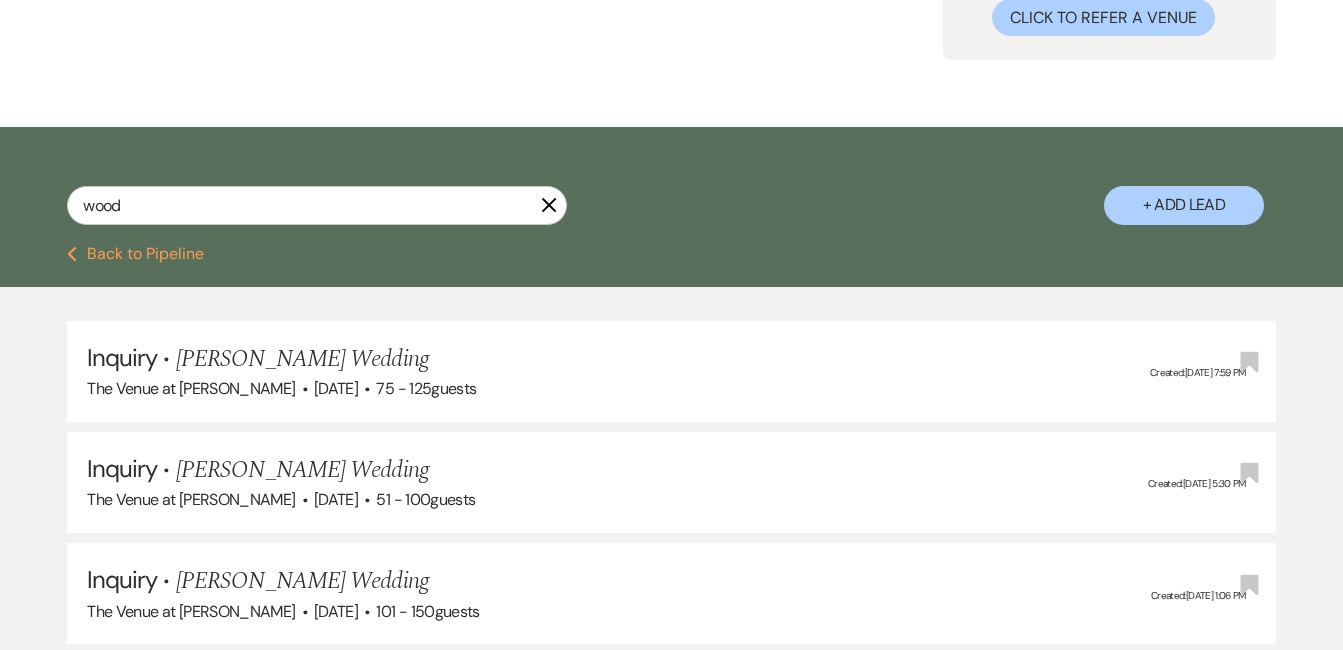 scroll, scrollTop: 0, scrollLeft: 0, axis: both 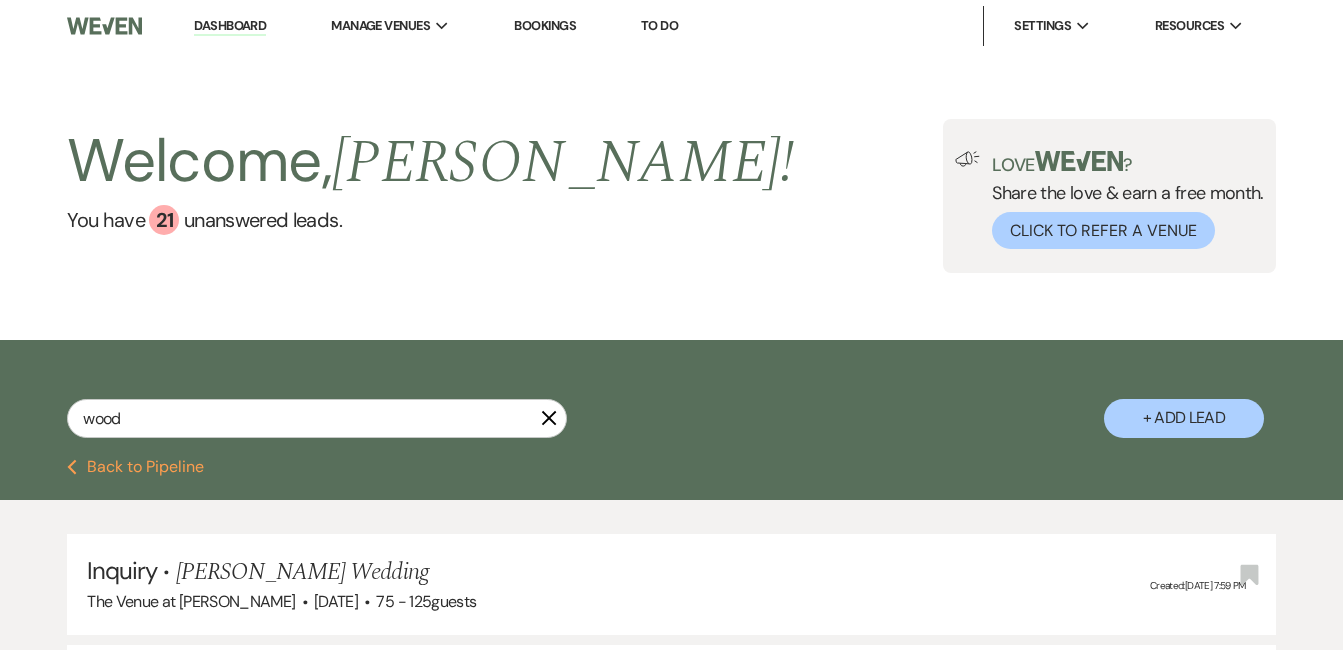 click on "X" 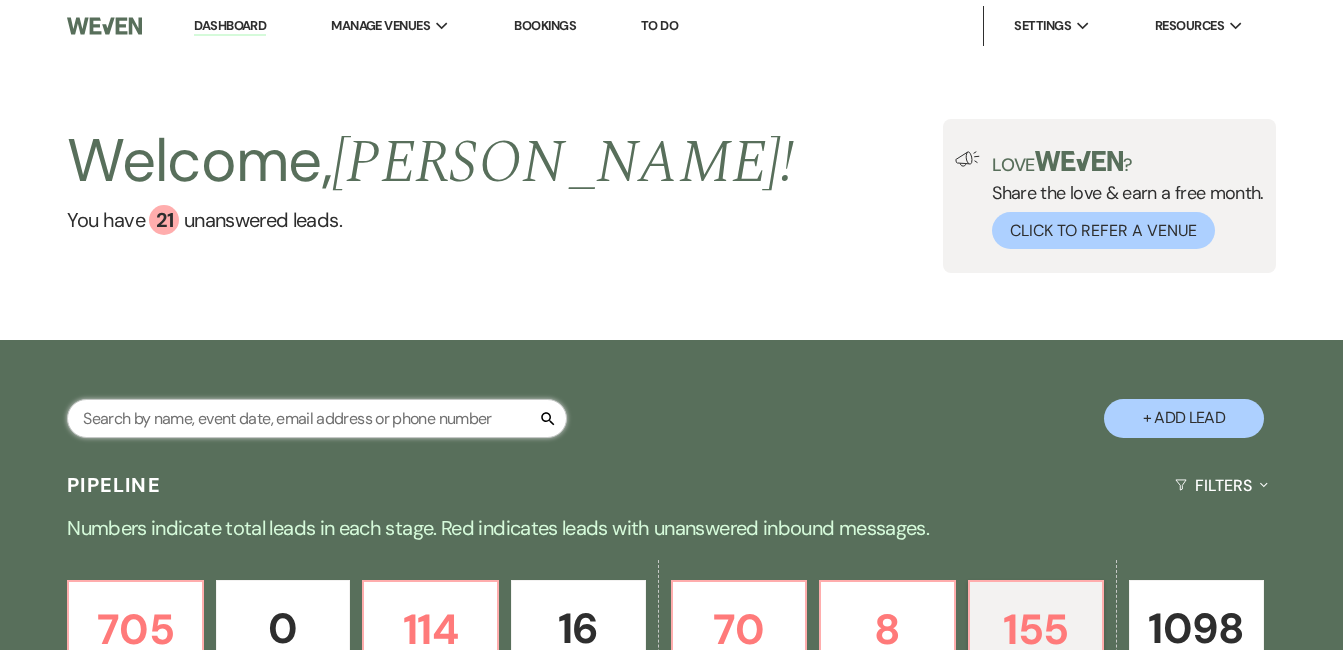 click at bounding box center [317, 418] 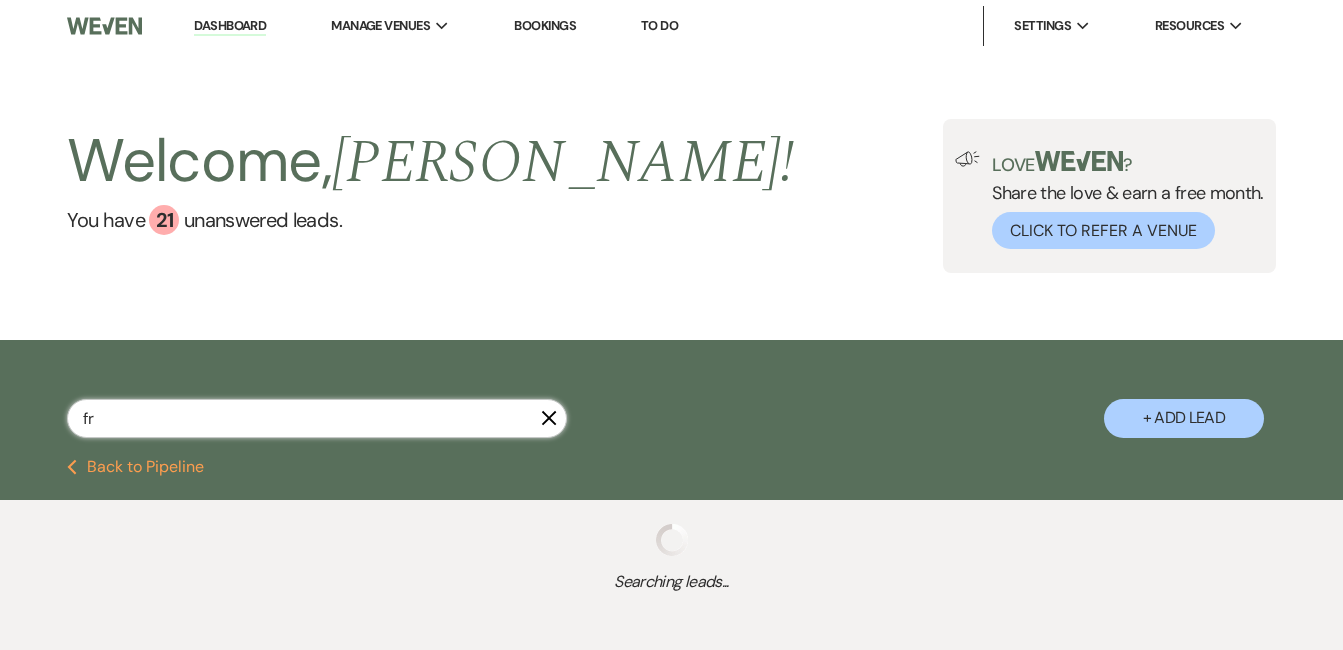 type on "f" 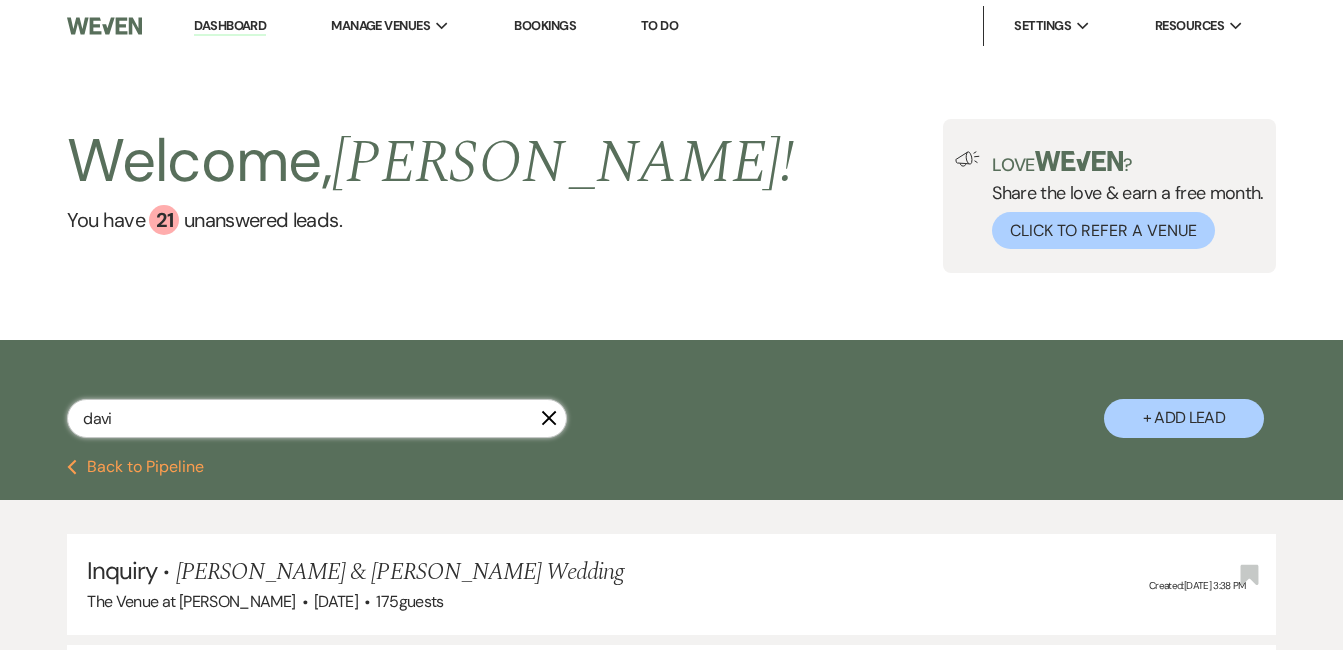 type on "[PERSON_NAME]" 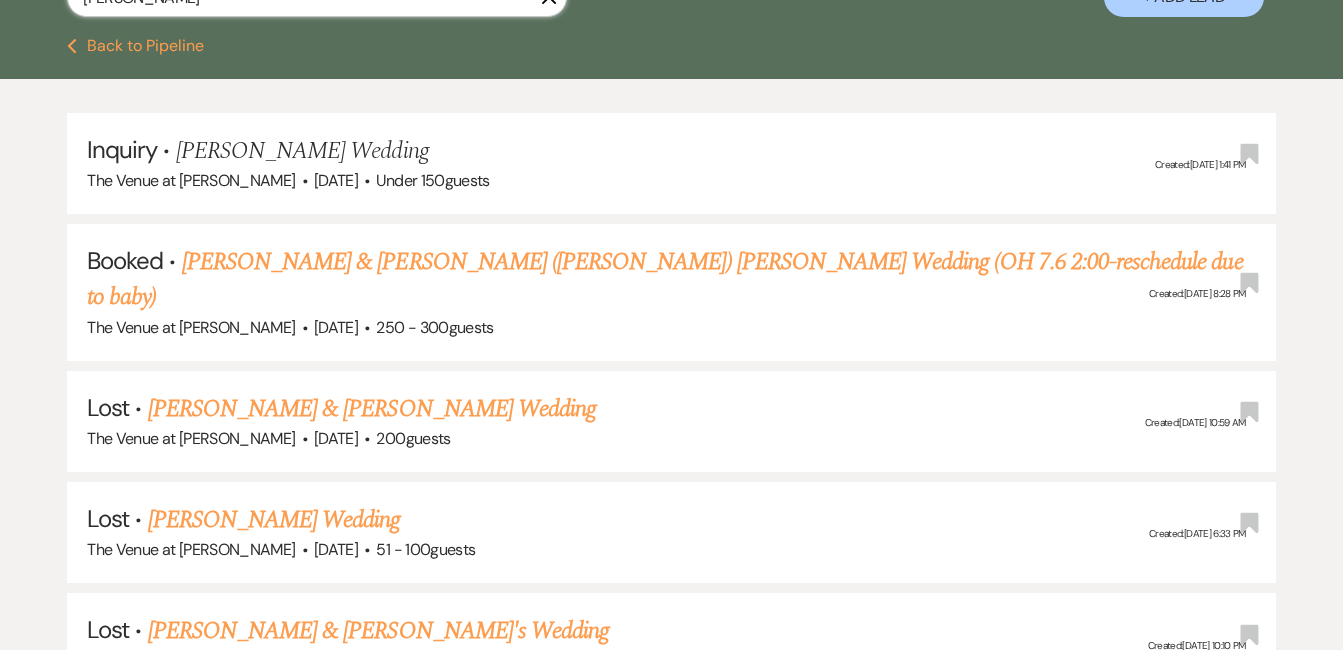 scroll, scrollTop: 426, scrollLeft: 0, axis: vertical 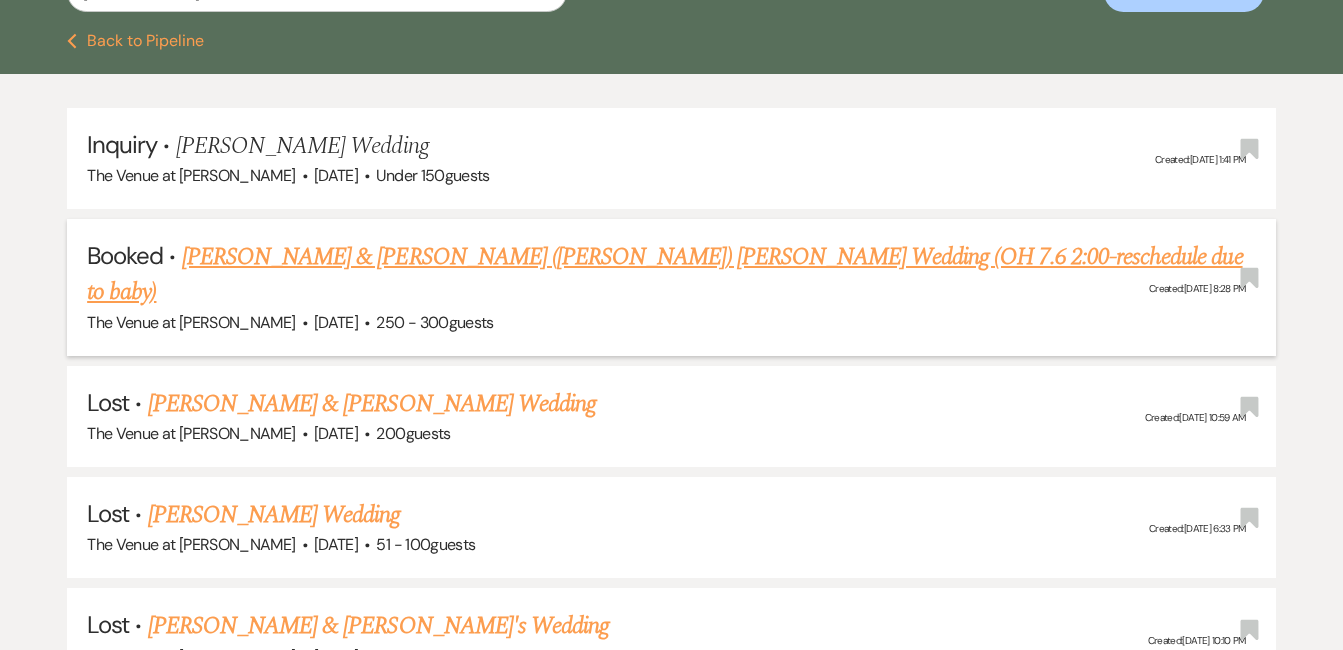 click on "[PERSON_NAME] & [PERSON_NAME] ([PERSON_NAME]) [PERSON_NAME] Wedding (OH 7.6 2:00-reschedule due to baby)" at bounding box center [664, 275] 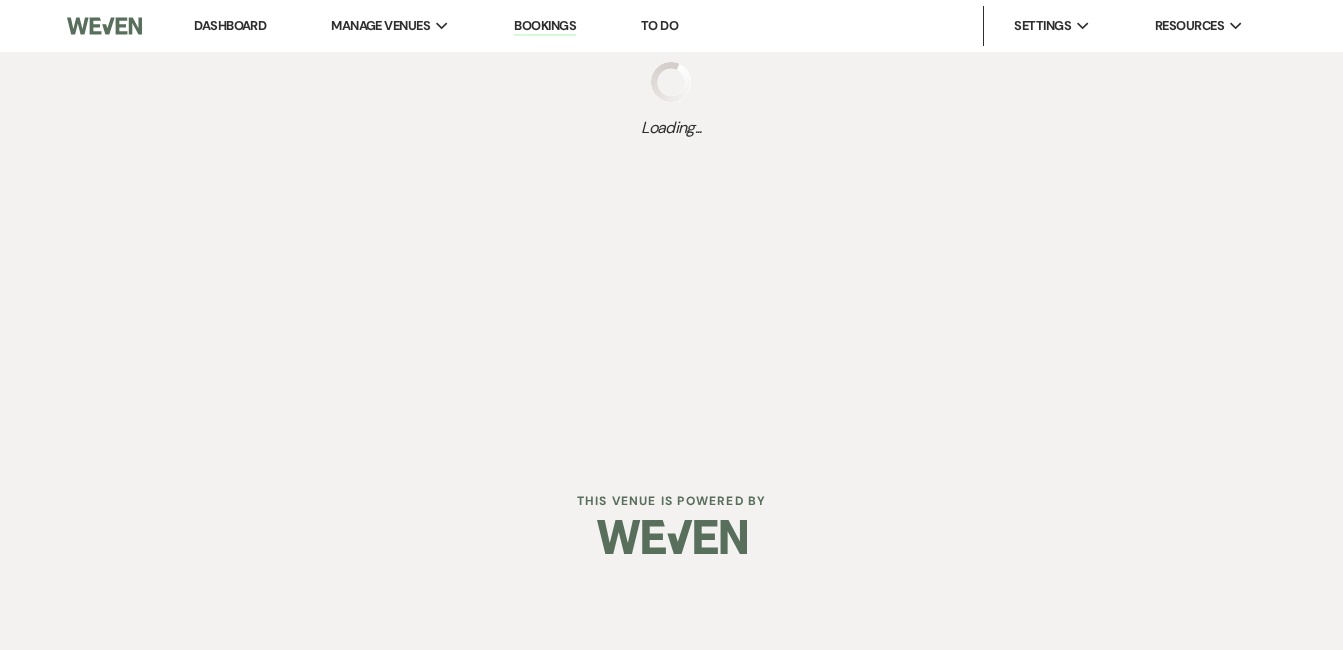 scroll, scrollTop: 0, scrollLeft: 0, axis: both 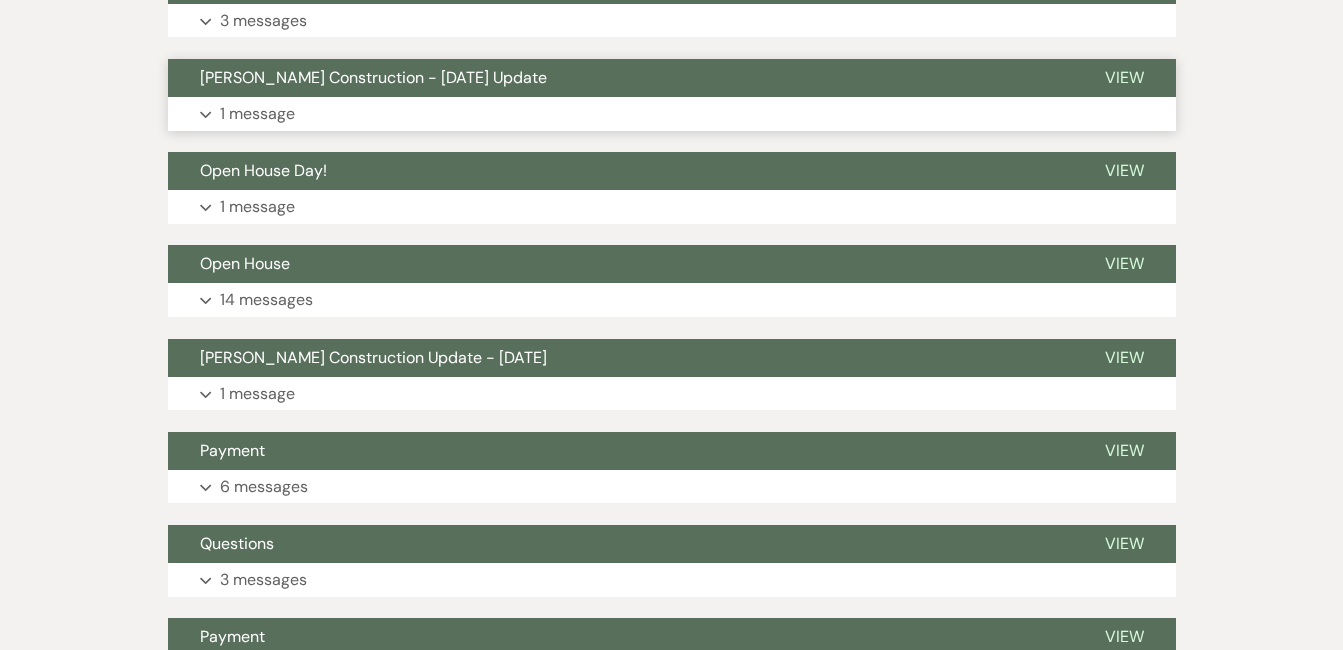 click on "1 message" at bounding box center [257, 114] 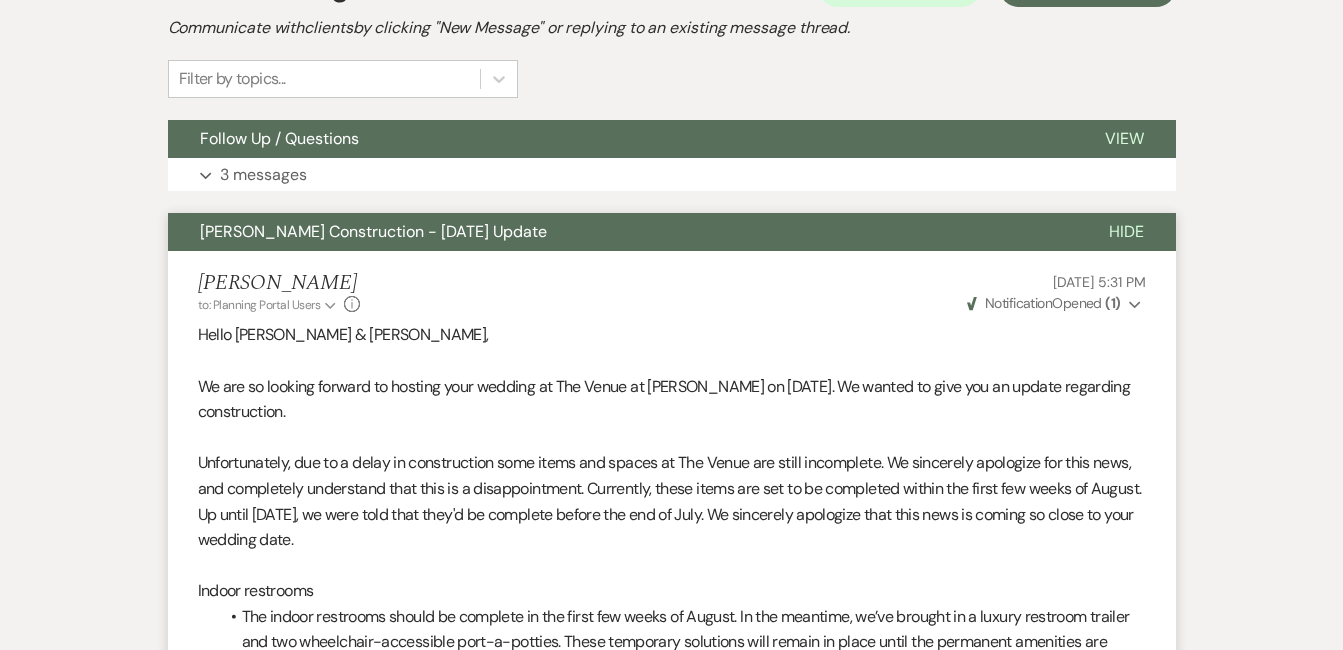 scroll, scrollTop: 510, scrollLeft: 0, axis: vertical 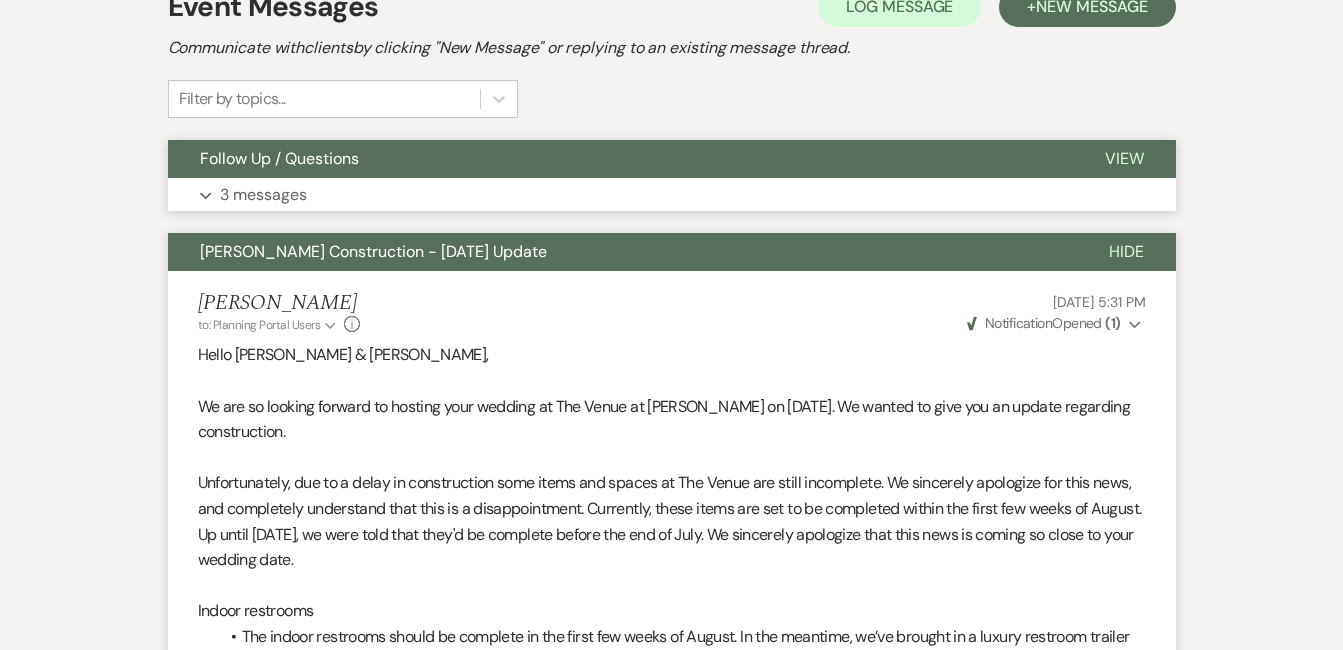 click on "Expand 3 messages" at bounding box center [672, 195] 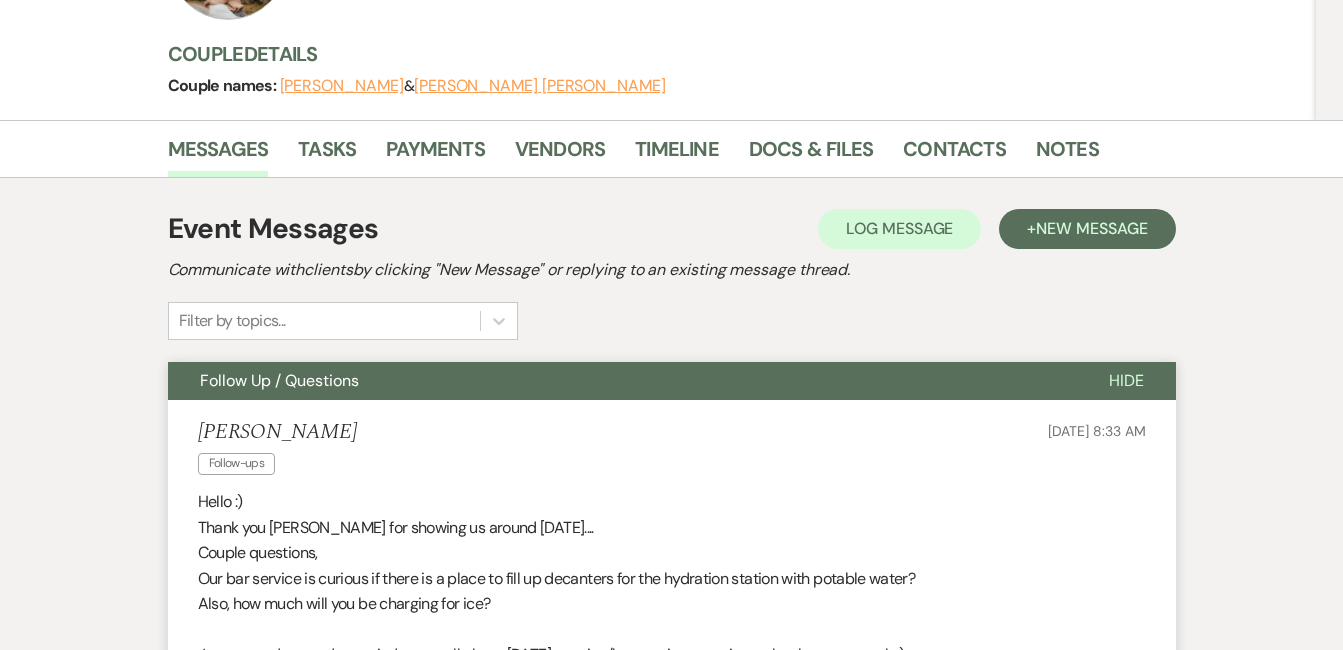 scroll, scrollTop: 0, scrollLeft: 0, axis: both 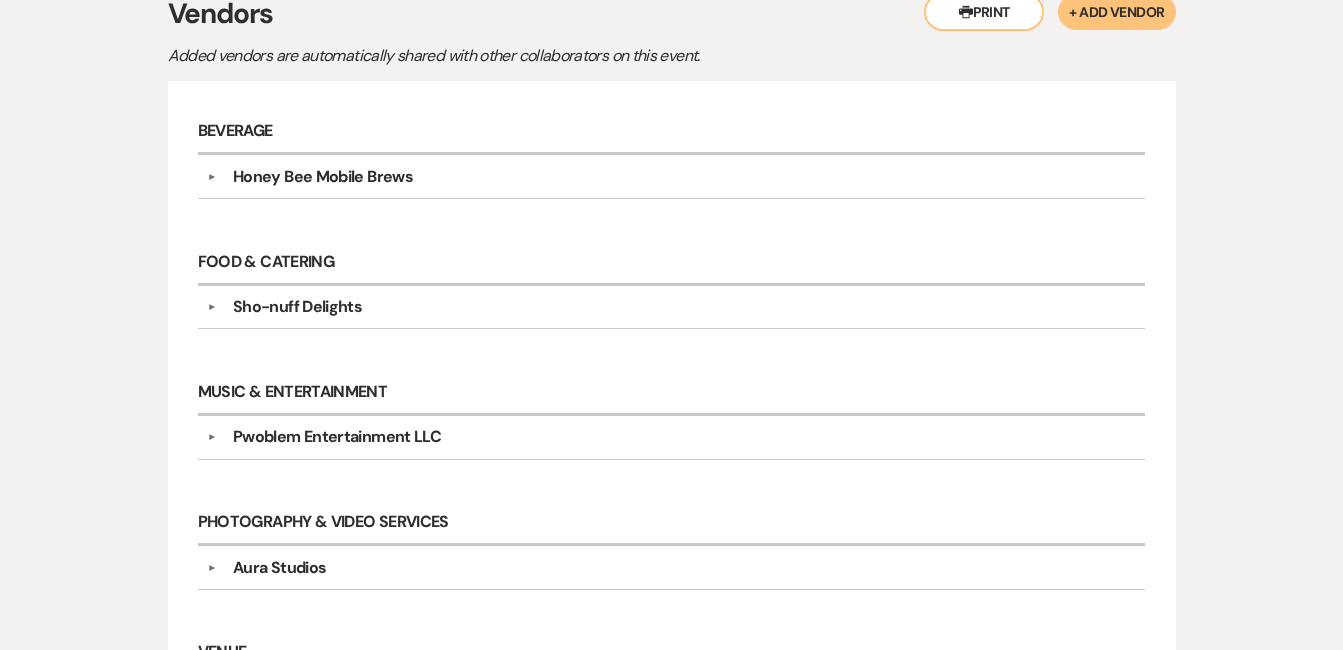 click on "Honey Bee Mobile Brews" at bounding box center (323, 177) 